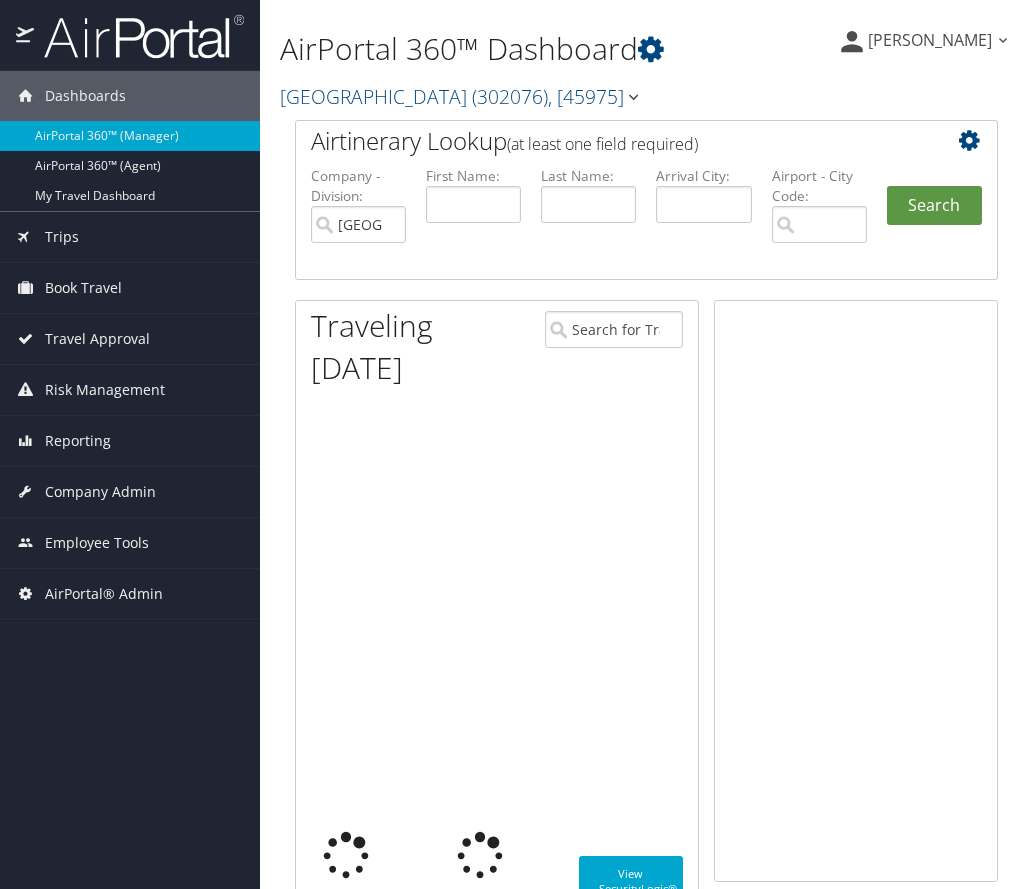 scroll, scrollTop: 0, scrollLeft: 0, axis: both 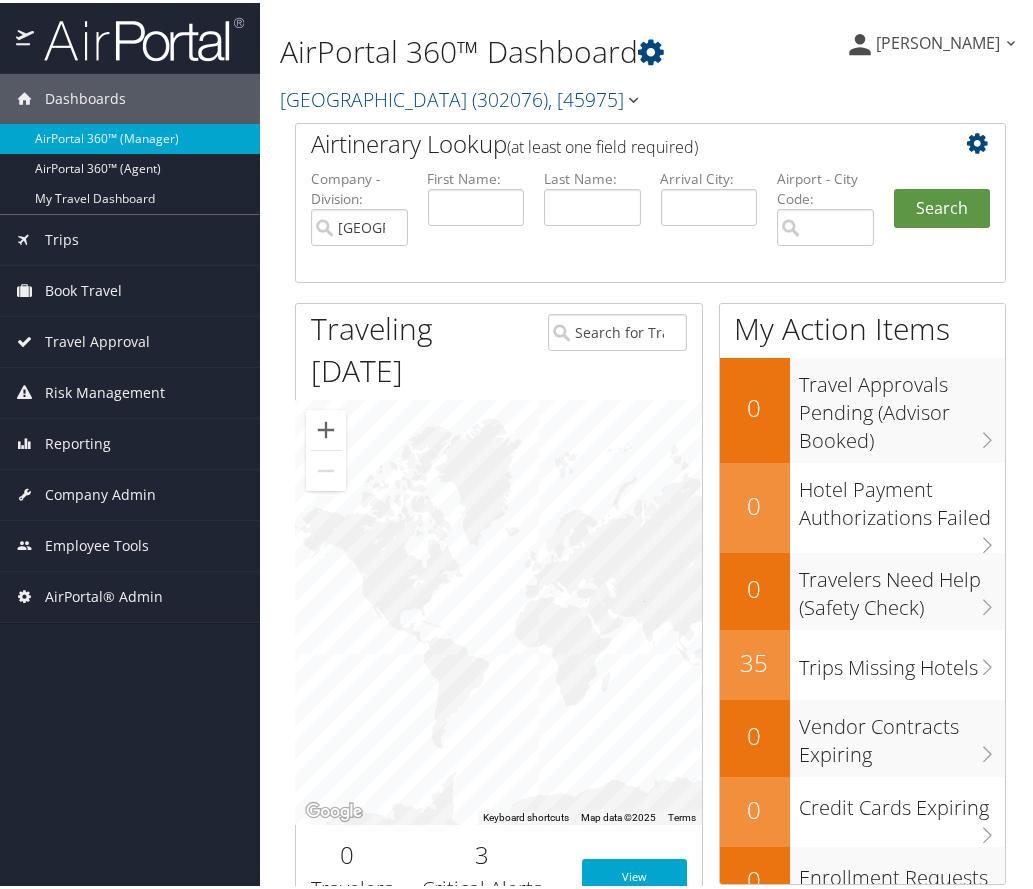 click on "AirPortal 360™ Dashboard
Temple University   ( 302076 )  , [ 45975 ]    Tempe University     Accurate Personnel     CHG     US Meat Export Federation     Venture Global LNG     Temple University     Rimini Street     State of Louisiana (SOLA)     Indorama Ventures     GoDaddy
Tempe University, [1702]
Accurate Personnel, [38989]
CHG, [9757]
US Meat Export Federation, [633]
Venture Global LNG, [37739]
Temple University, [45975]
Rimini Street, [39910]
State of Louisiana (SOLA), [41874]
Indorama Ventures, [41534]
GoDaddy, [27999]" at bounding box center (650, 60) 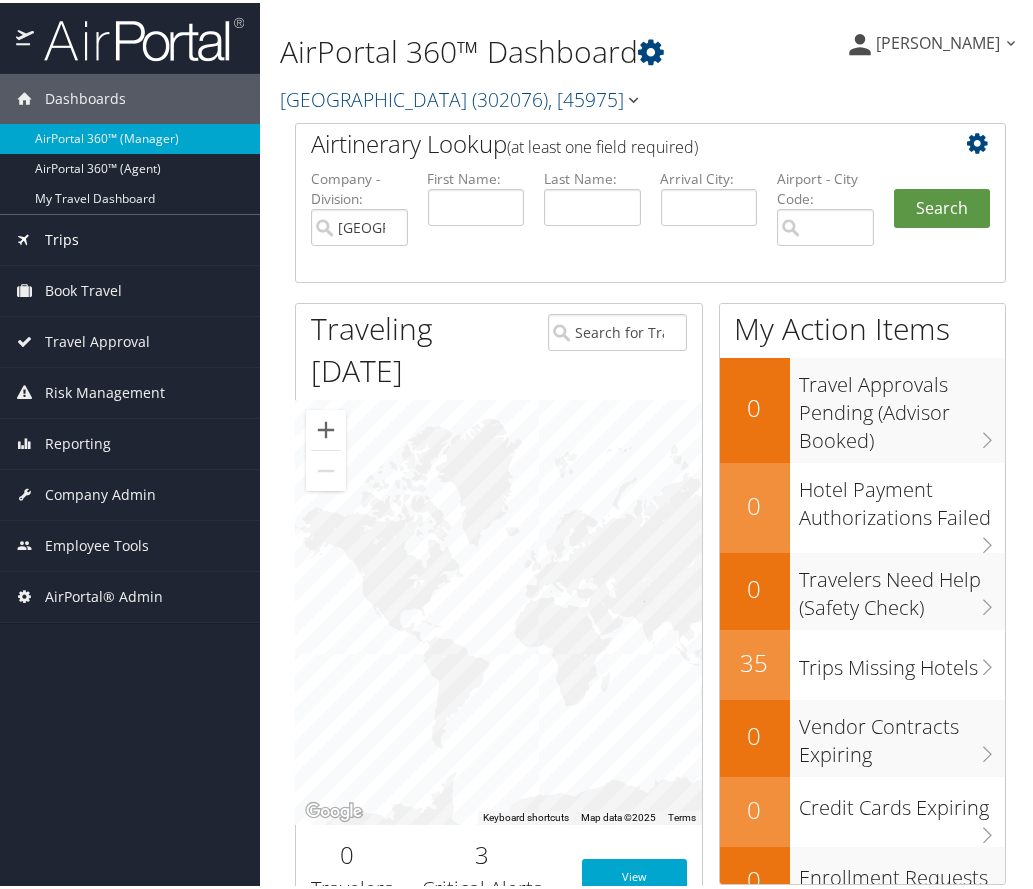 click on "Trips" at bounding box center [130, 237] 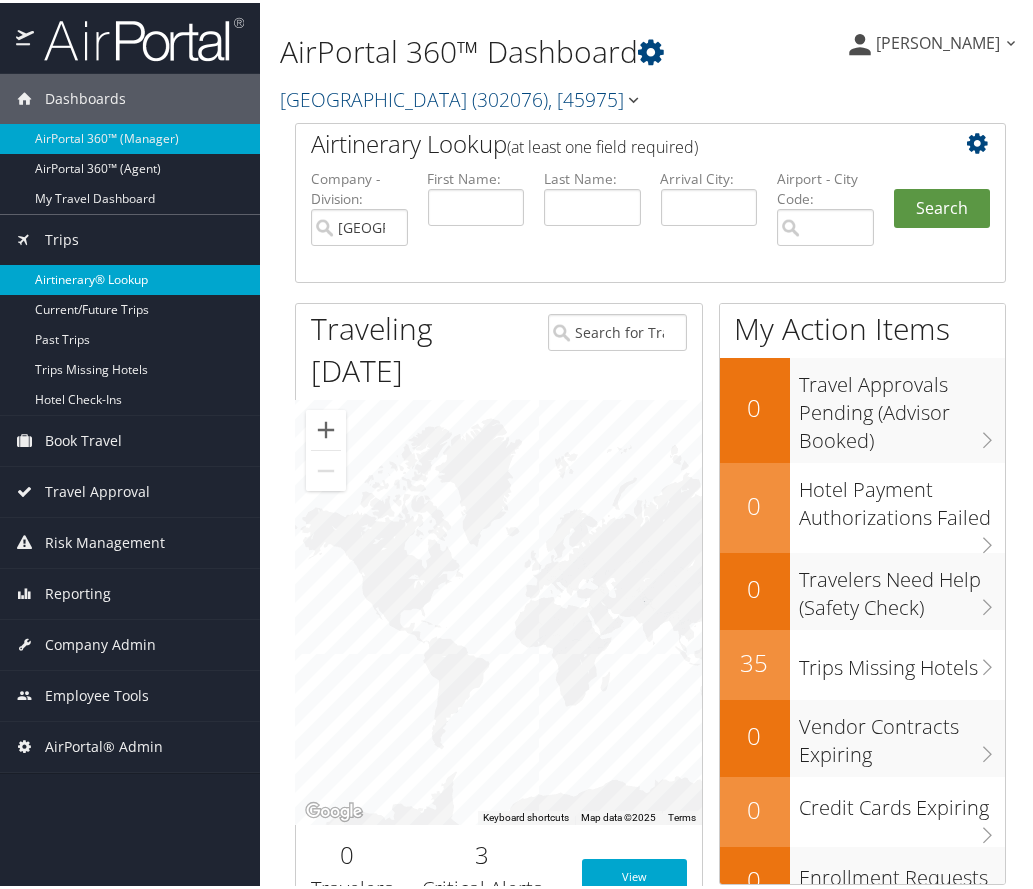 click on "Airtinerary® Lookup" at bounding box center (130, 277) 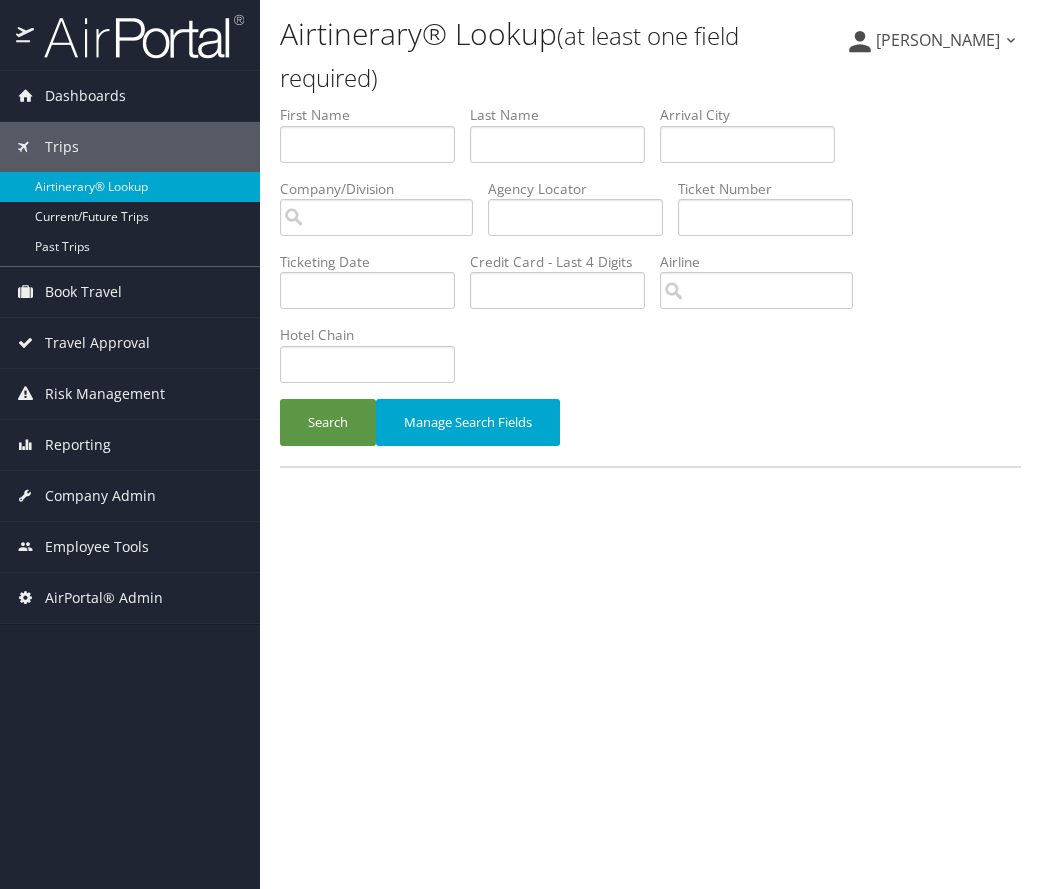 scroll, scrollTop: 0, scrollLeft: 0, axis: both 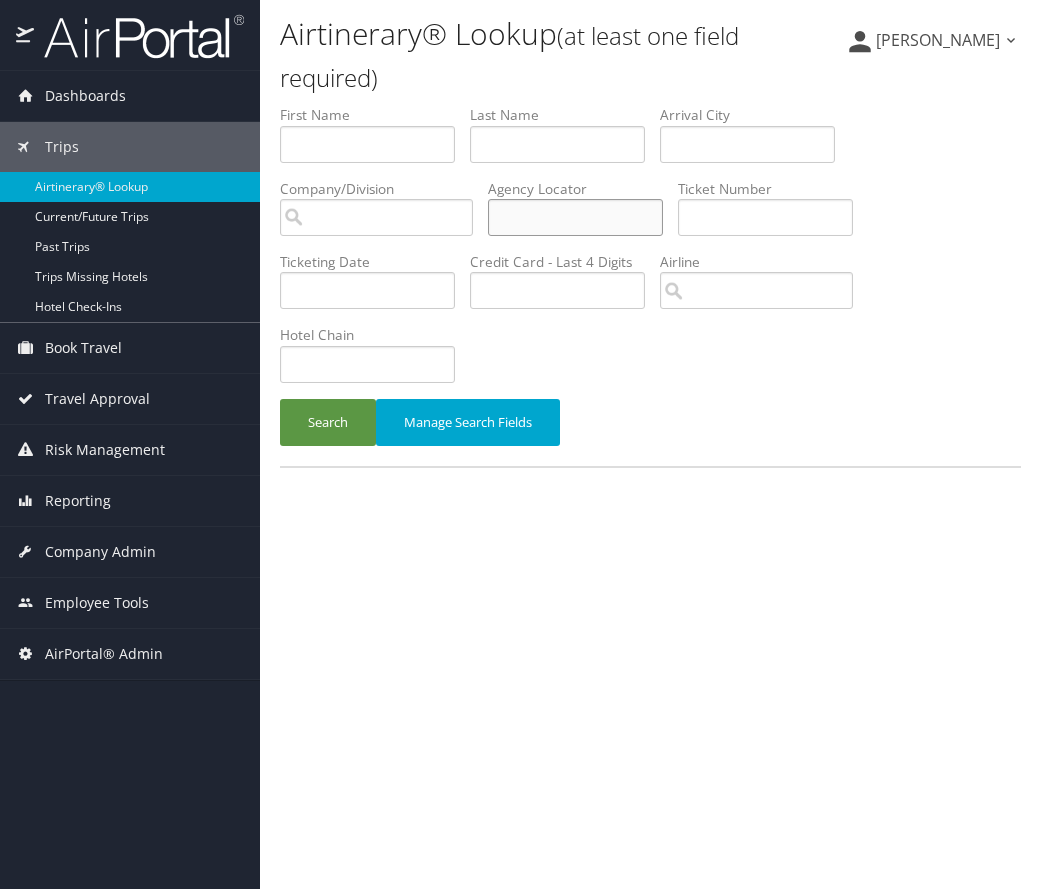paste on "CPXVQQ" 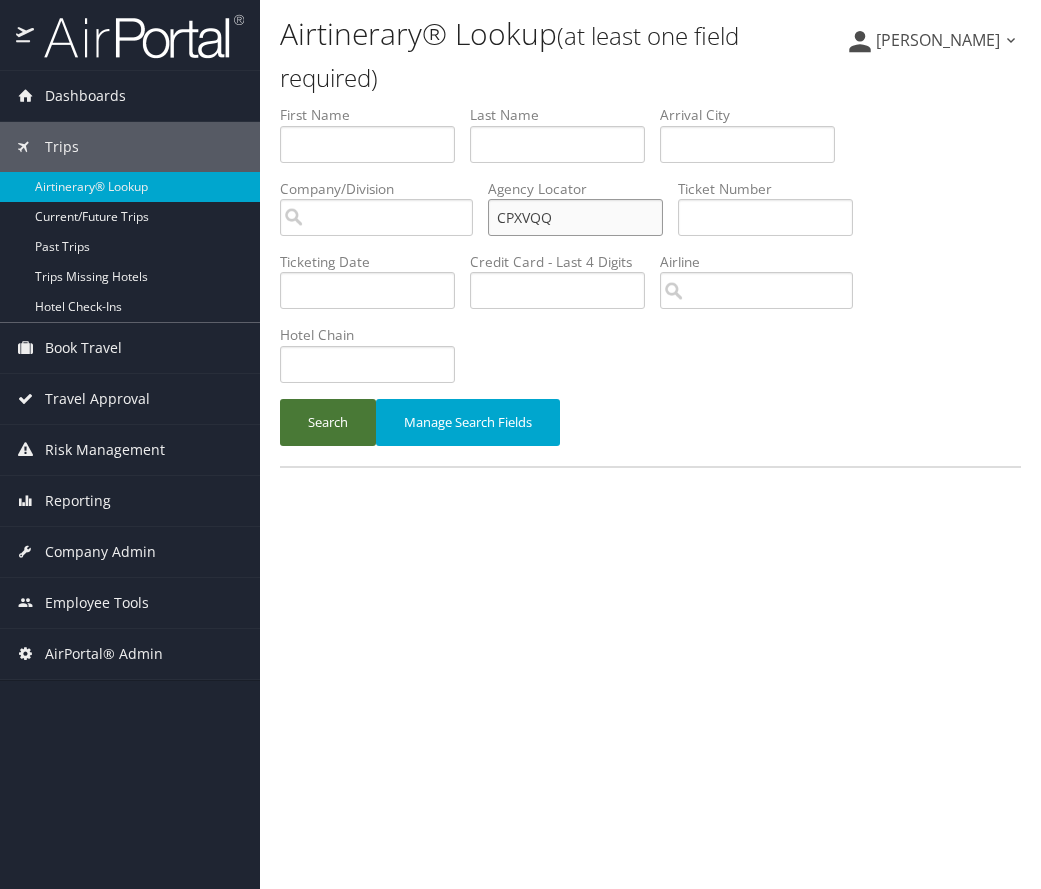 type on "CPXVQQ" 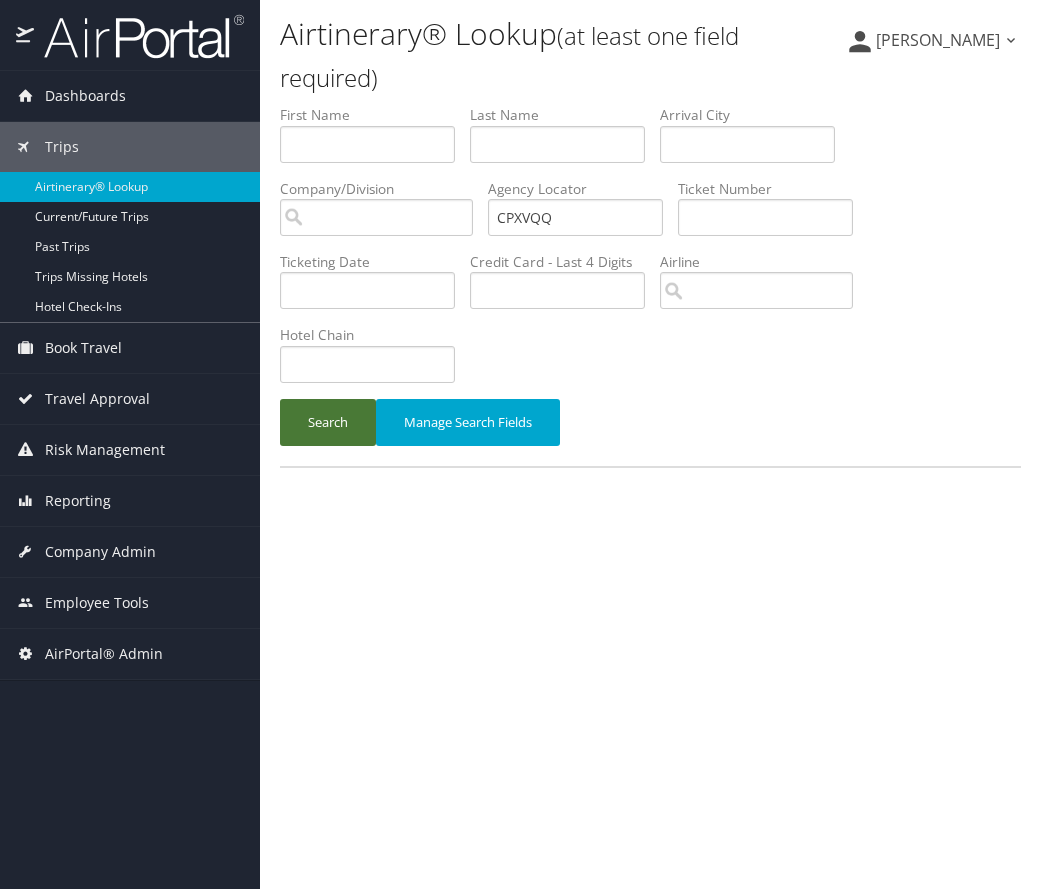 click on "Search" at bounding box center (328, 422) 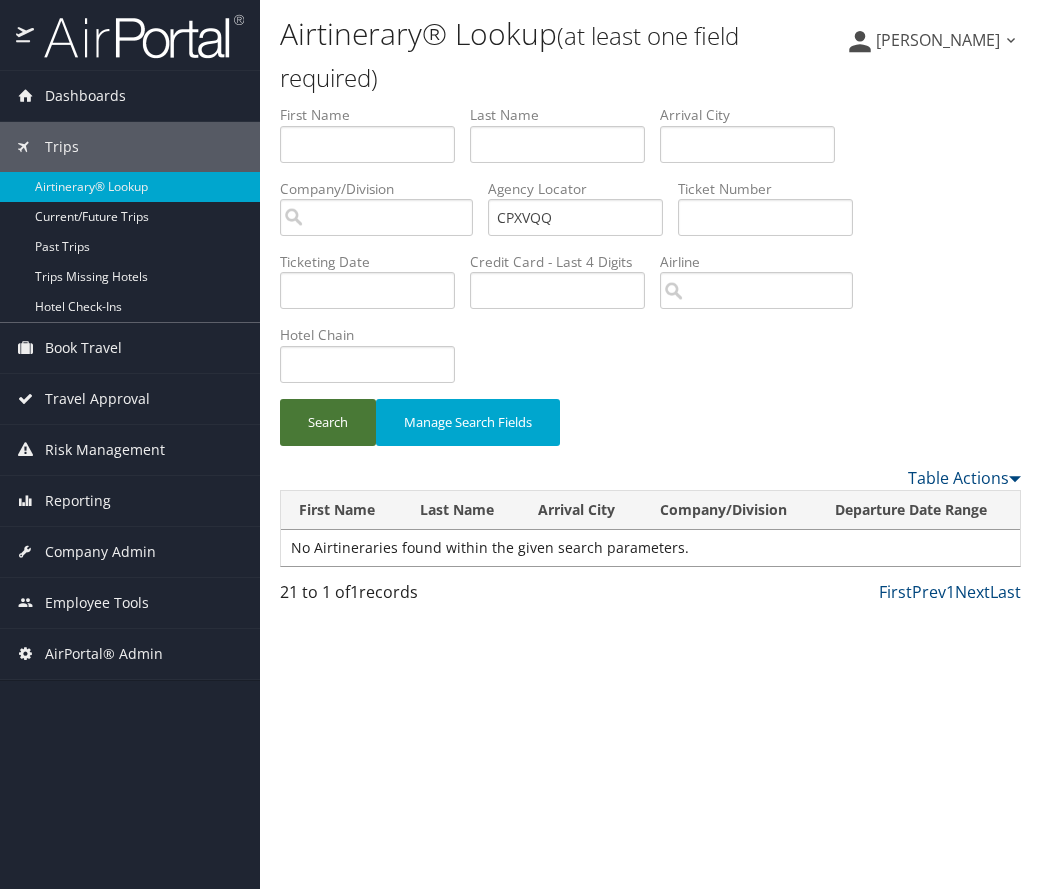 click on "Search" at bounding box center (328, 422) 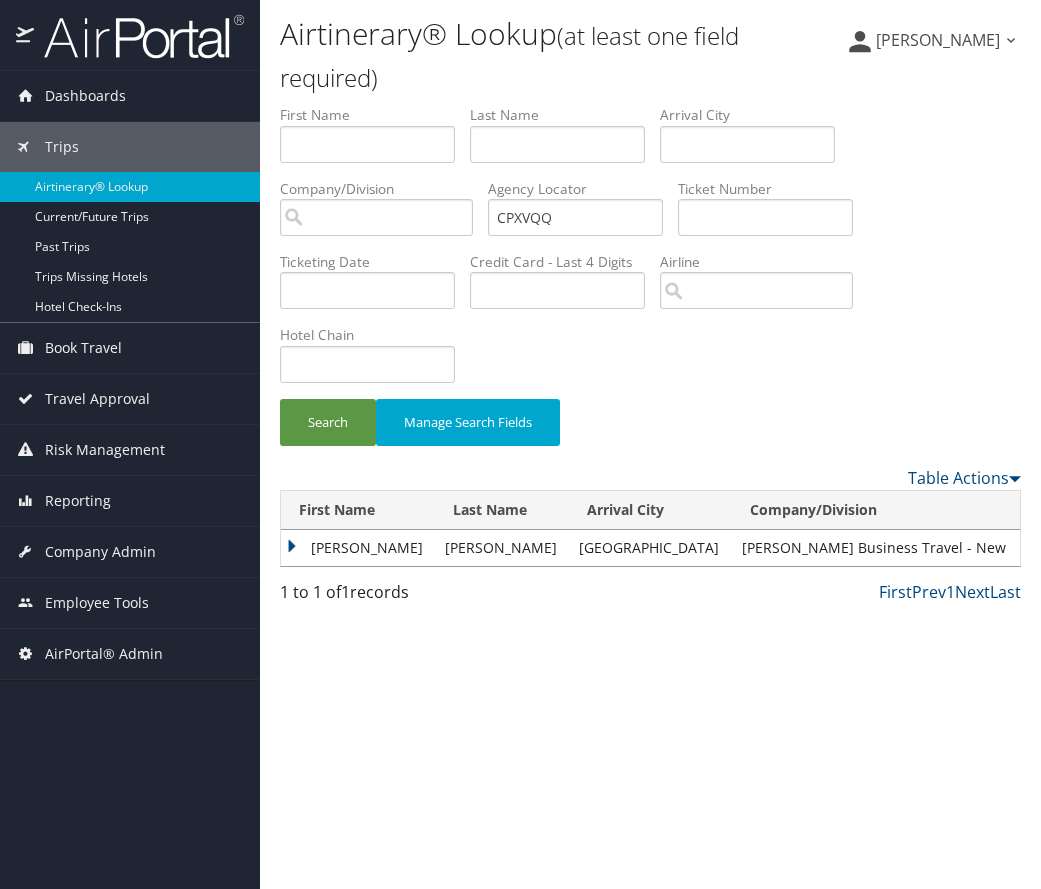click on "[PERSON_NAME]" at bounding box center [358, 548] 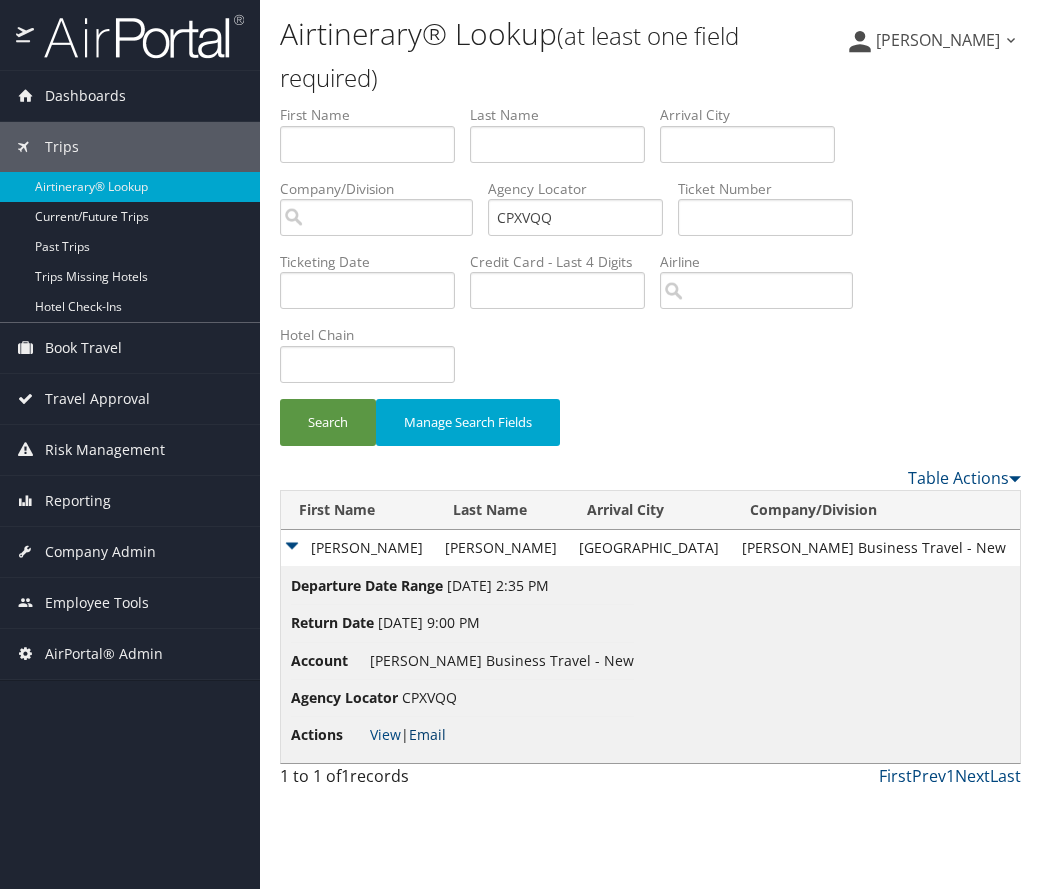 click on "Email" at bounding box center (427, 734) 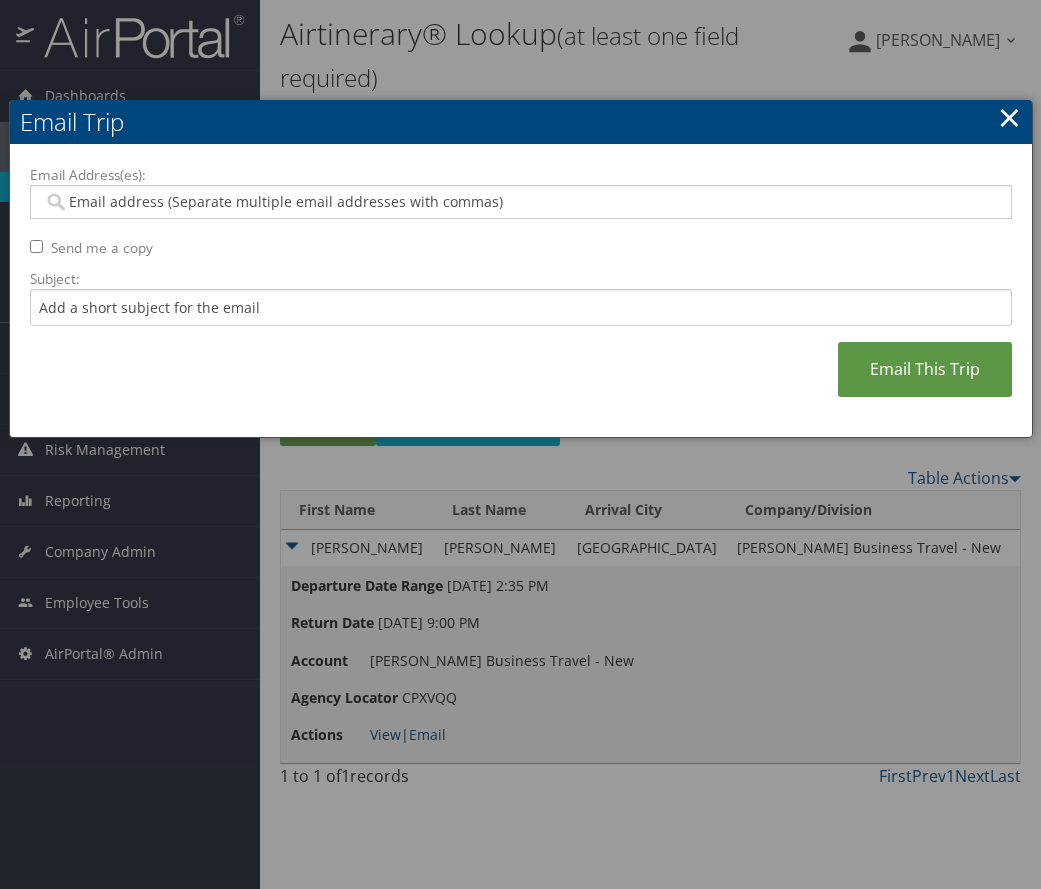 click on "Email Address(es):" at bounding box center (520, 202) 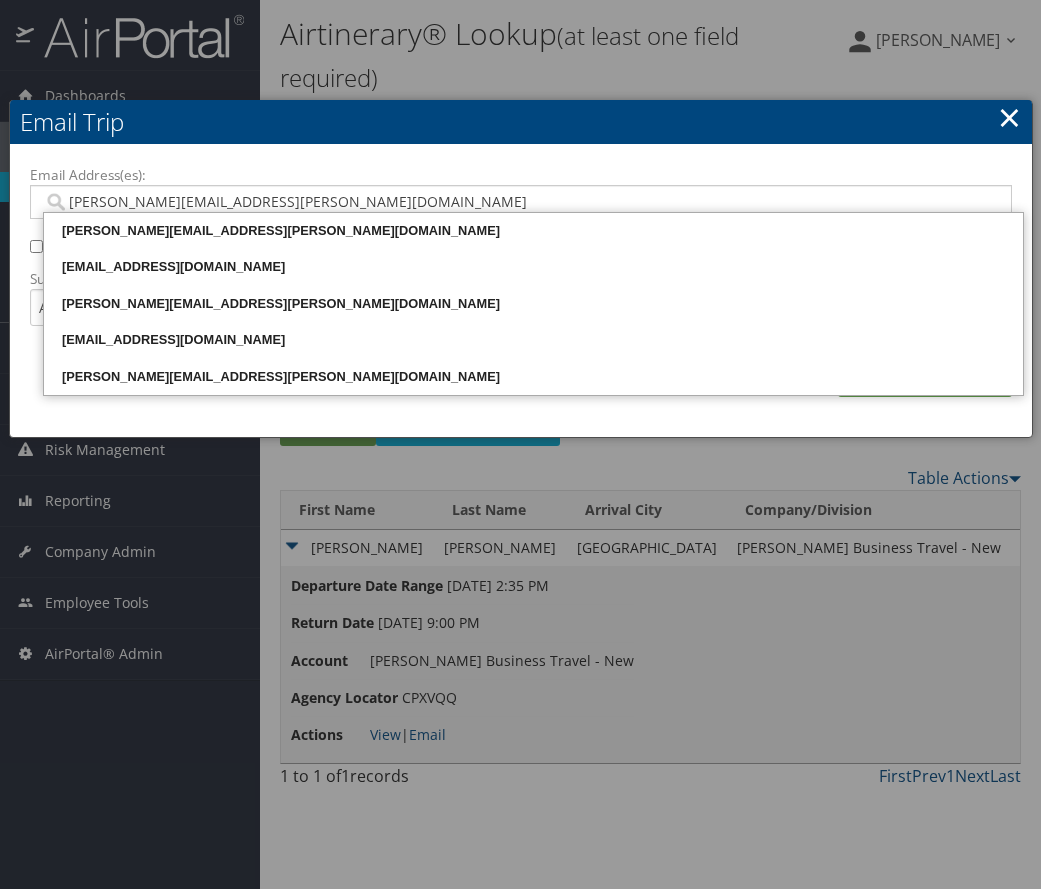 type on "[PERSON_NAME][EMAIL_ADDRESS][PERSON_NAME][DOMAIN_NAME]" 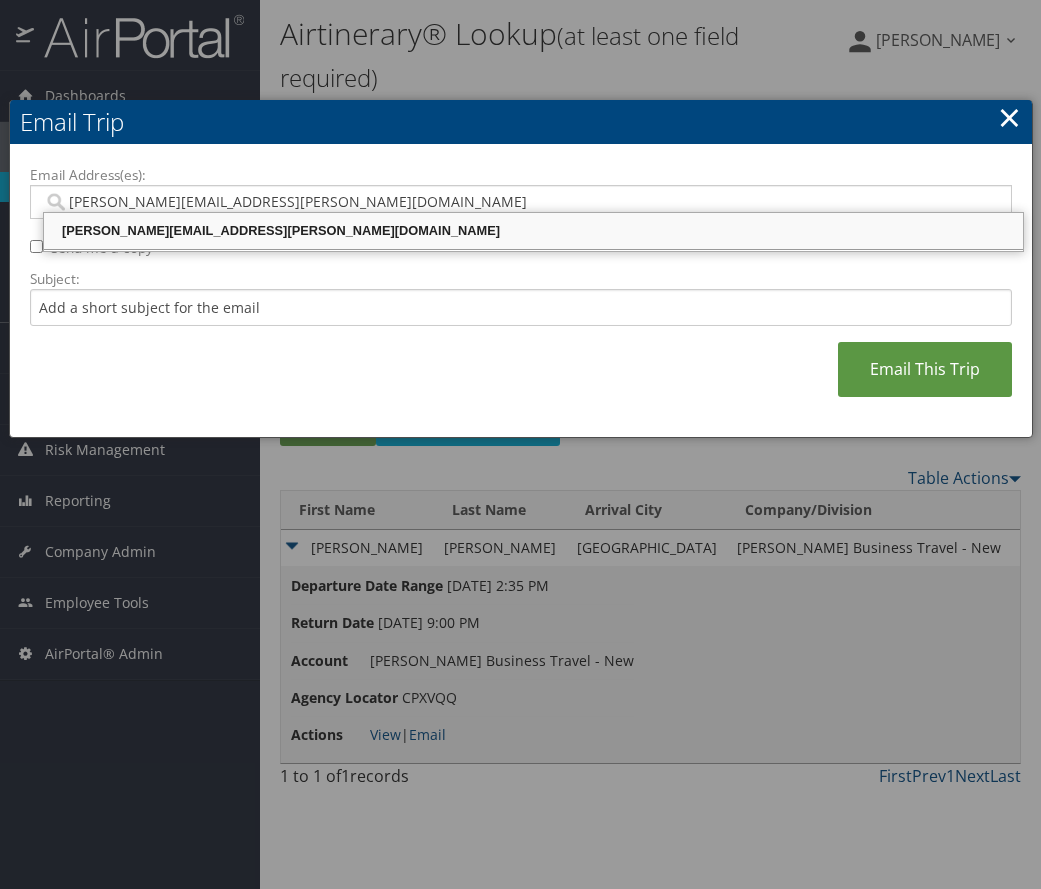 click on "[PERSON_NAME][EMAIL_ADDRESS][PERSON_NAME][DOMAIN_NAME]" at bounding box center (533, 231) 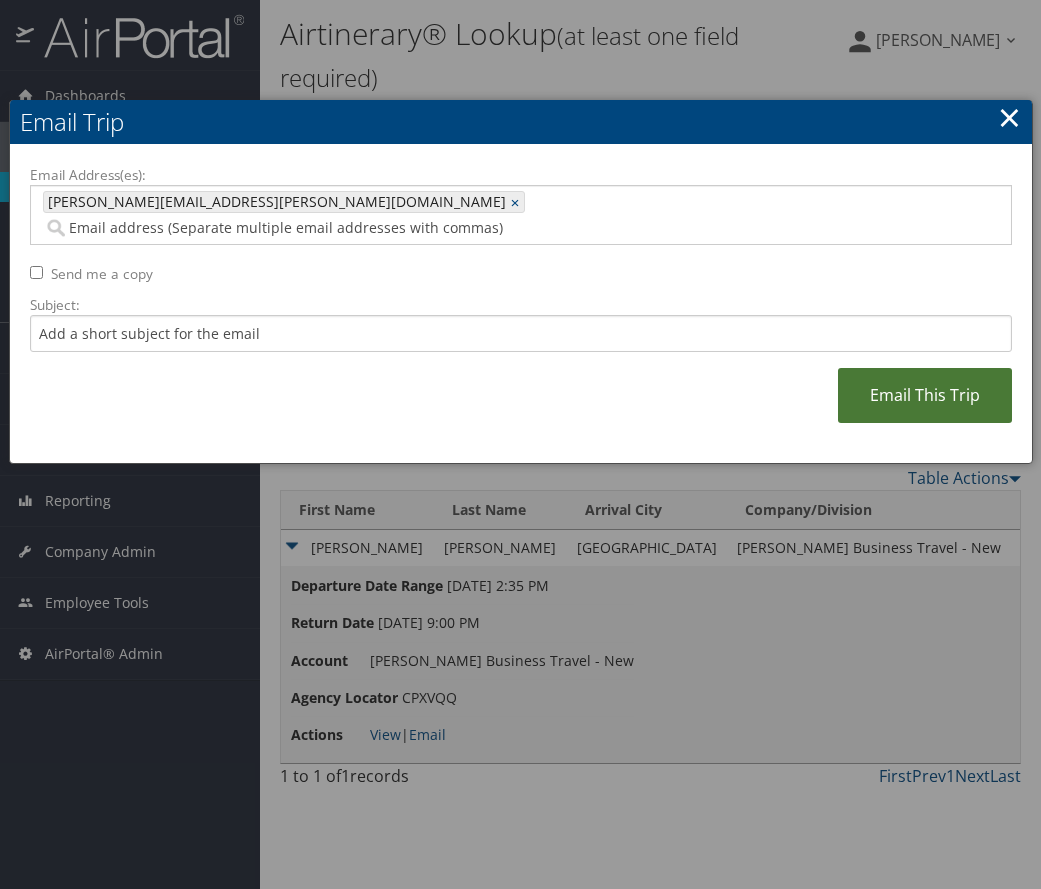 click on "Email This Trip" at bounding box center [925, 395] 